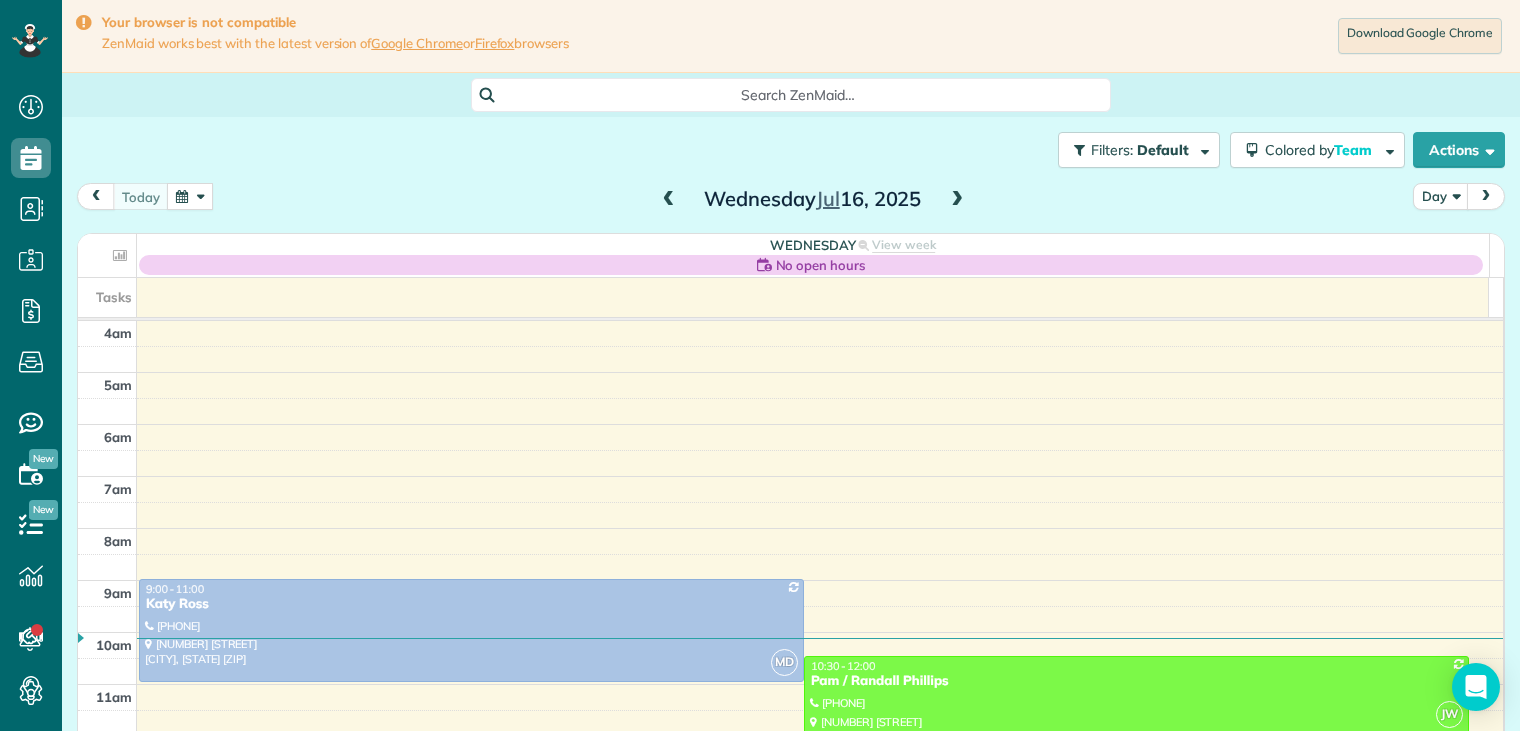 scroll, scrollTop: 0, scrollLeft: 0, axis: both 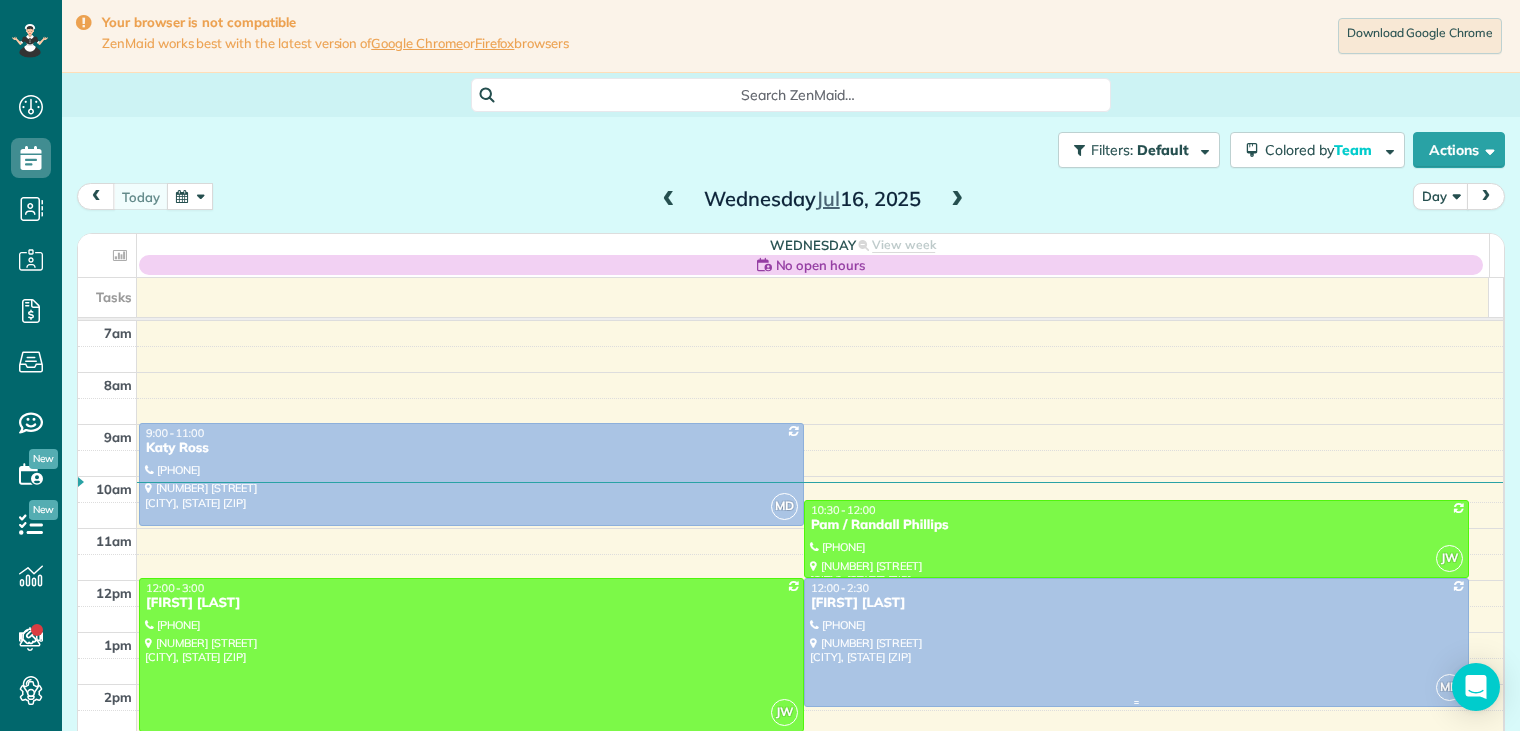 click on "[FIRST] [LAST]" at bounding box center (1136, 603) 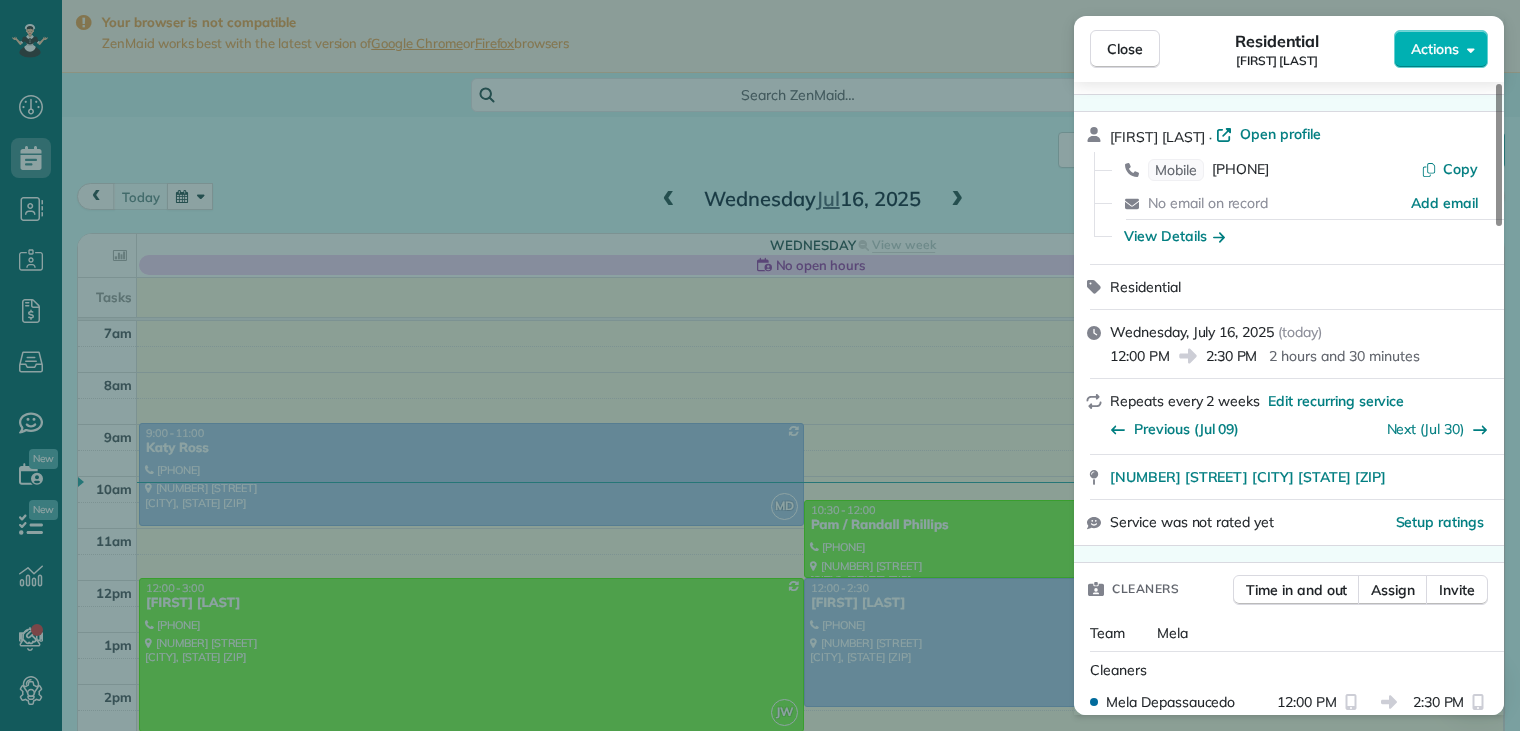 scroll, scrollTop: 0, scrollLeft: 0, axis: both 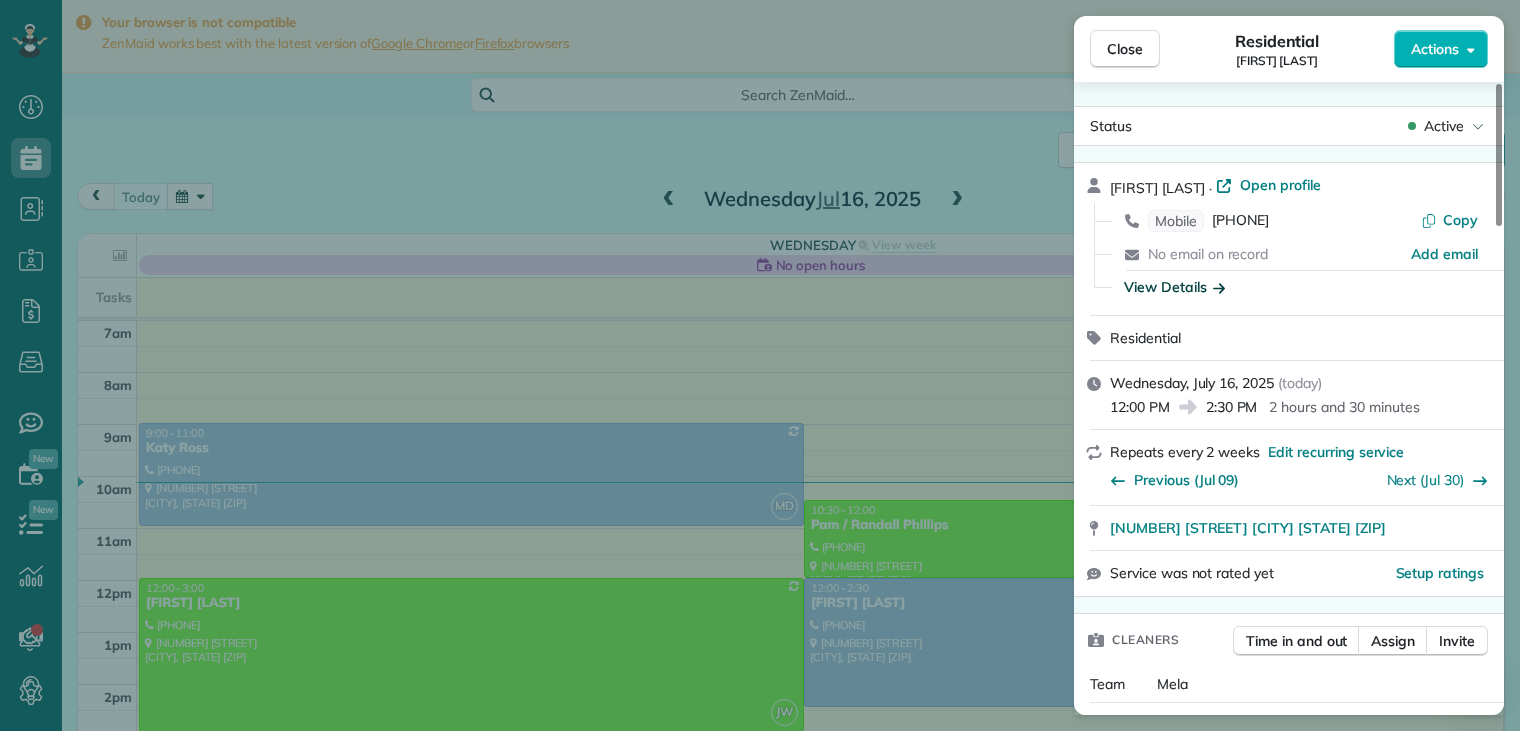 click 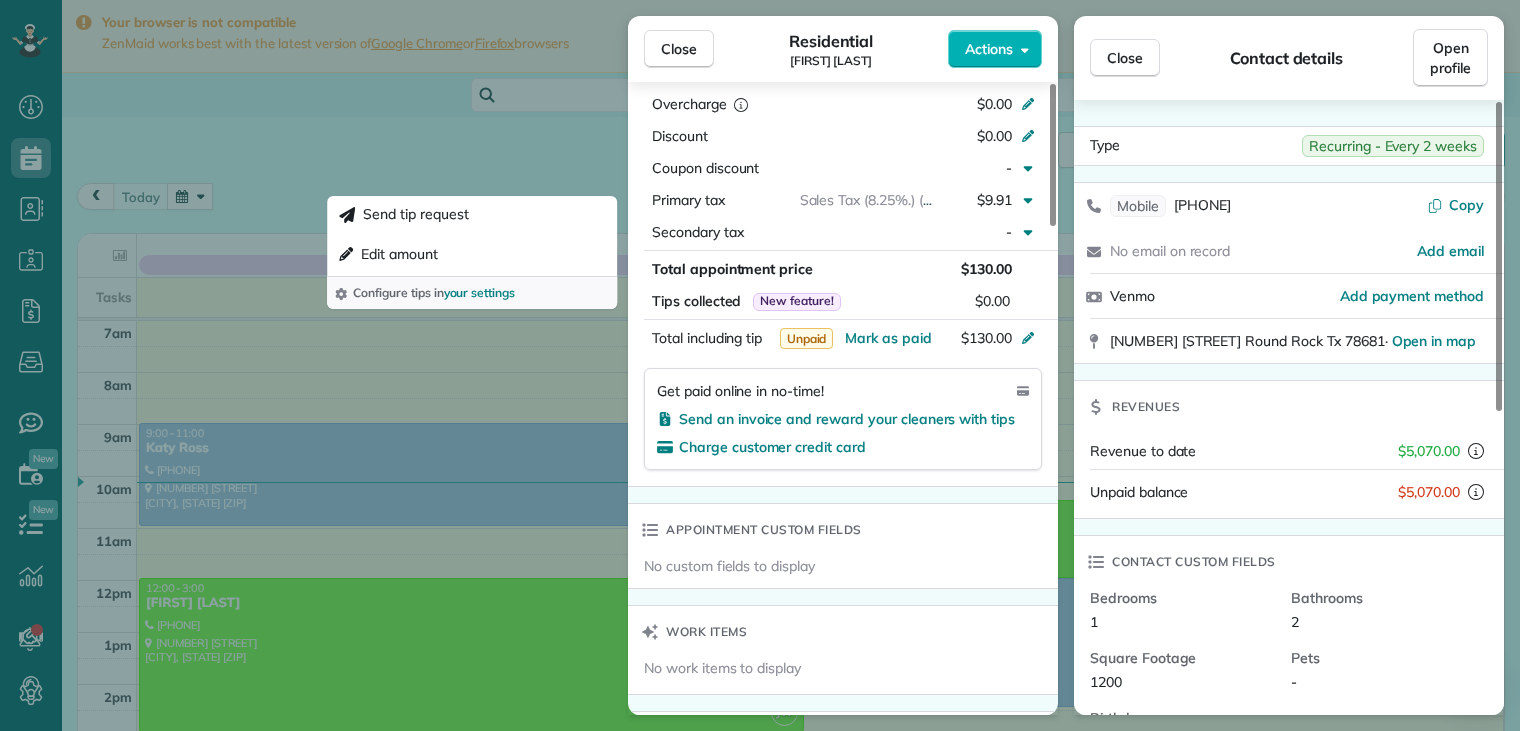 scroll, scrollTop: 1300, scrollLeft: 0, axis: vertical 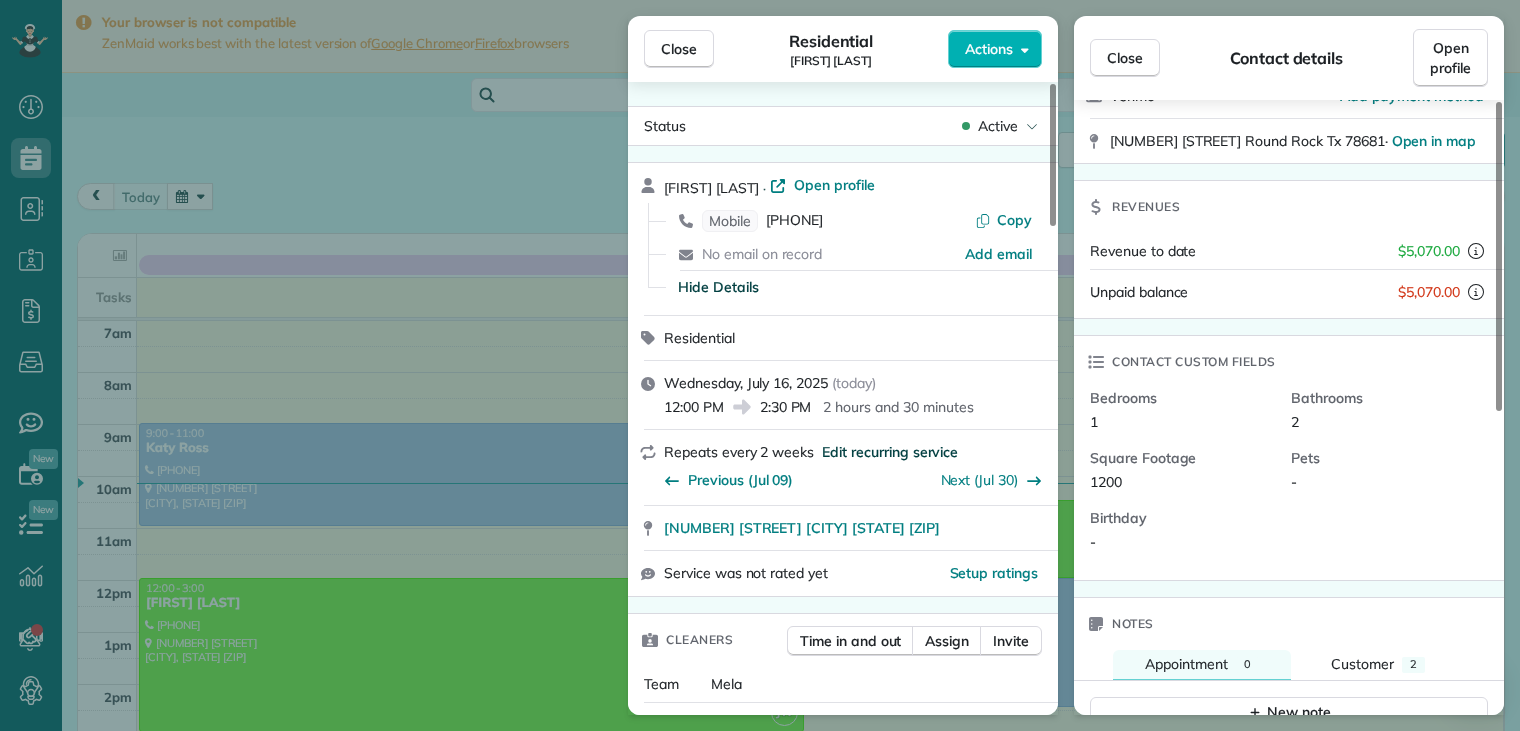 click on "Edit recurring service" at bounding box center (890, 452) 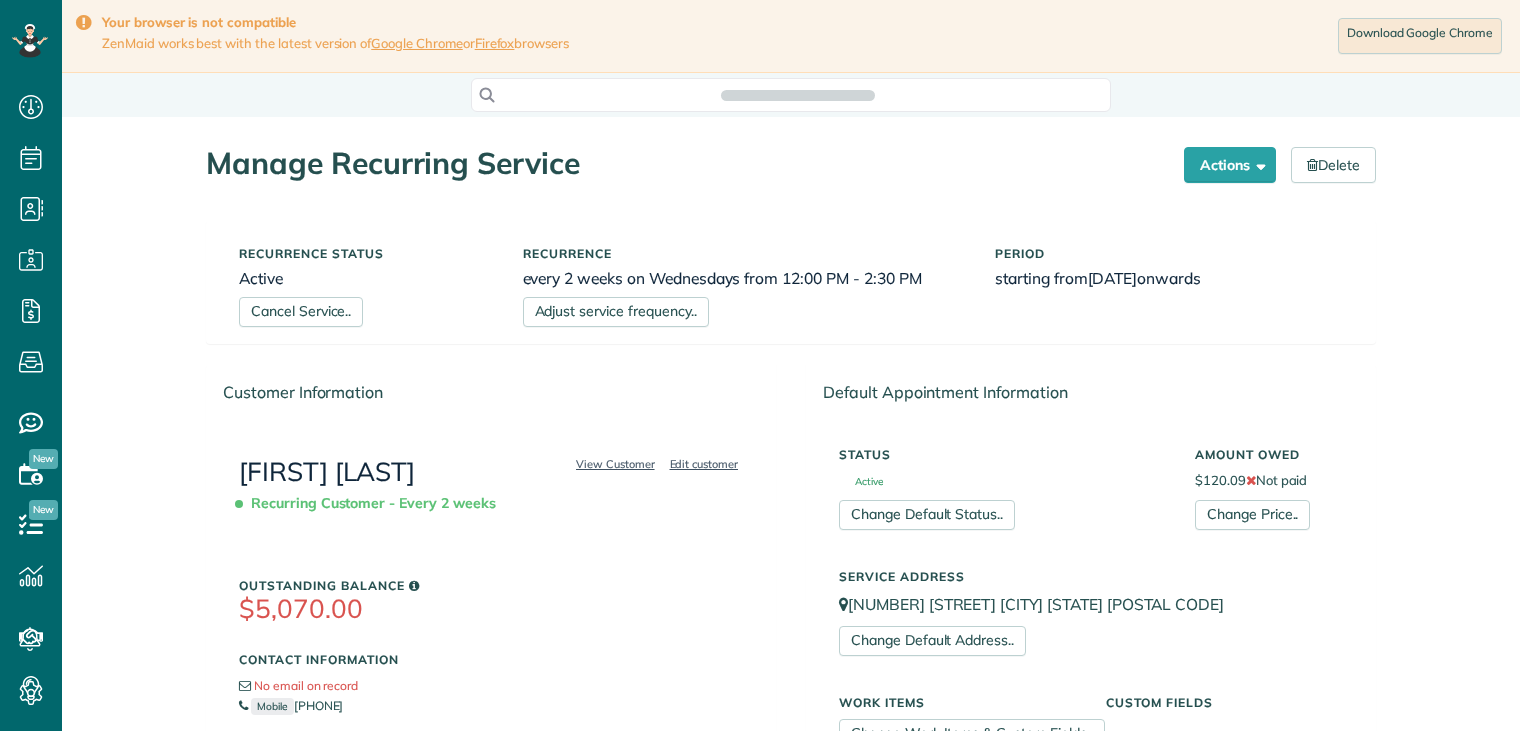 scroll, scrollTop: 0, scrollLeft: 0, axis: both 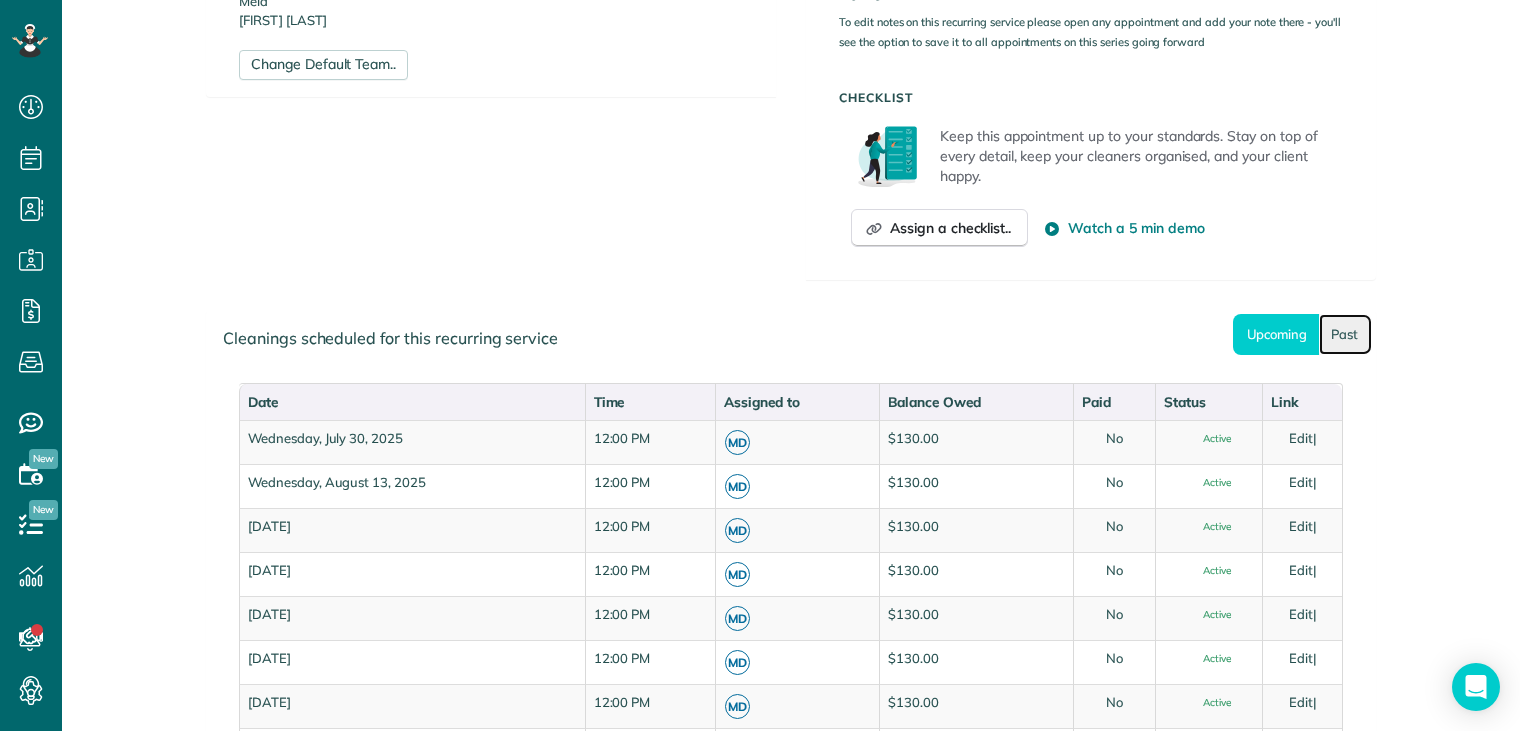 click on "Past" at bounding box center [1345, 334] 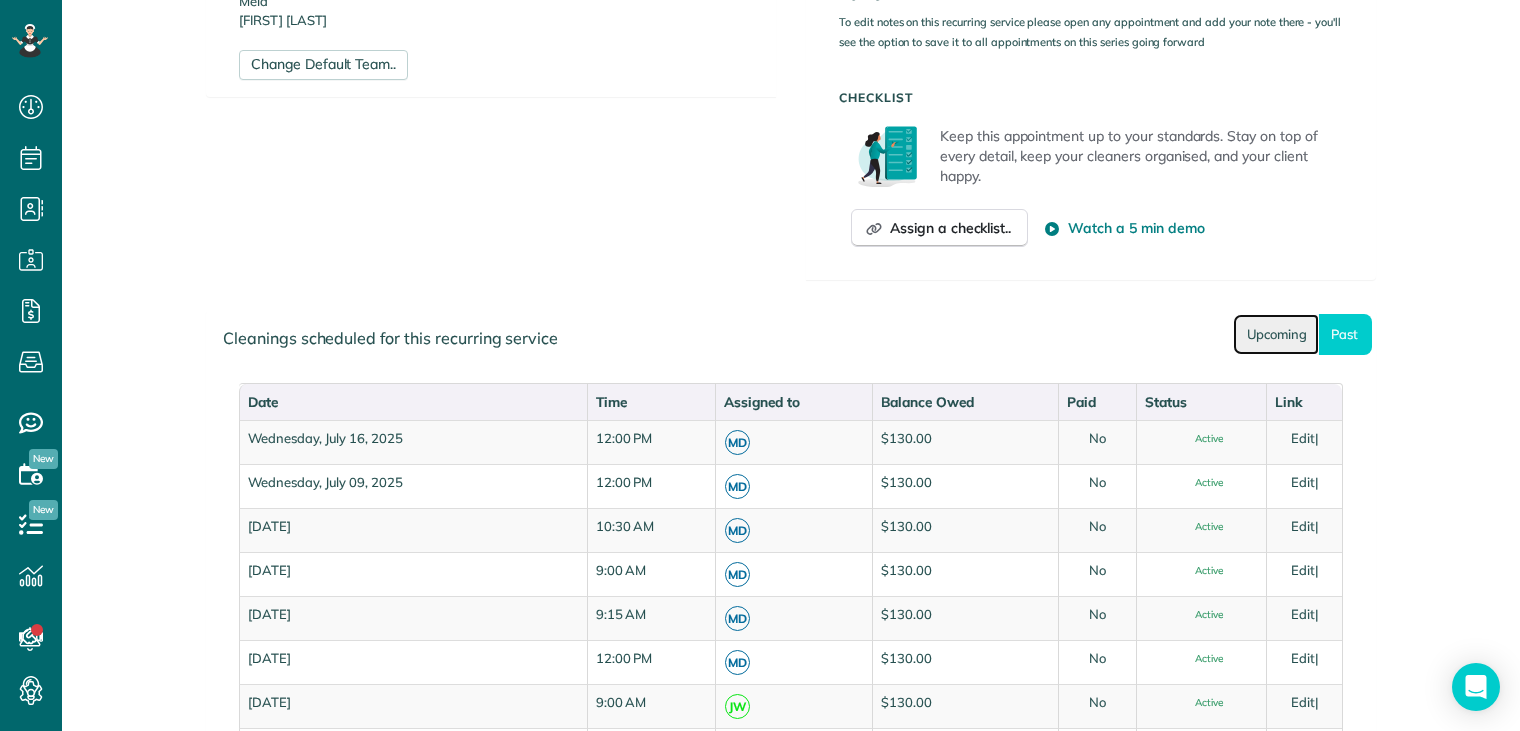 click on "Upcoming" at bounding box center (1276, 334) 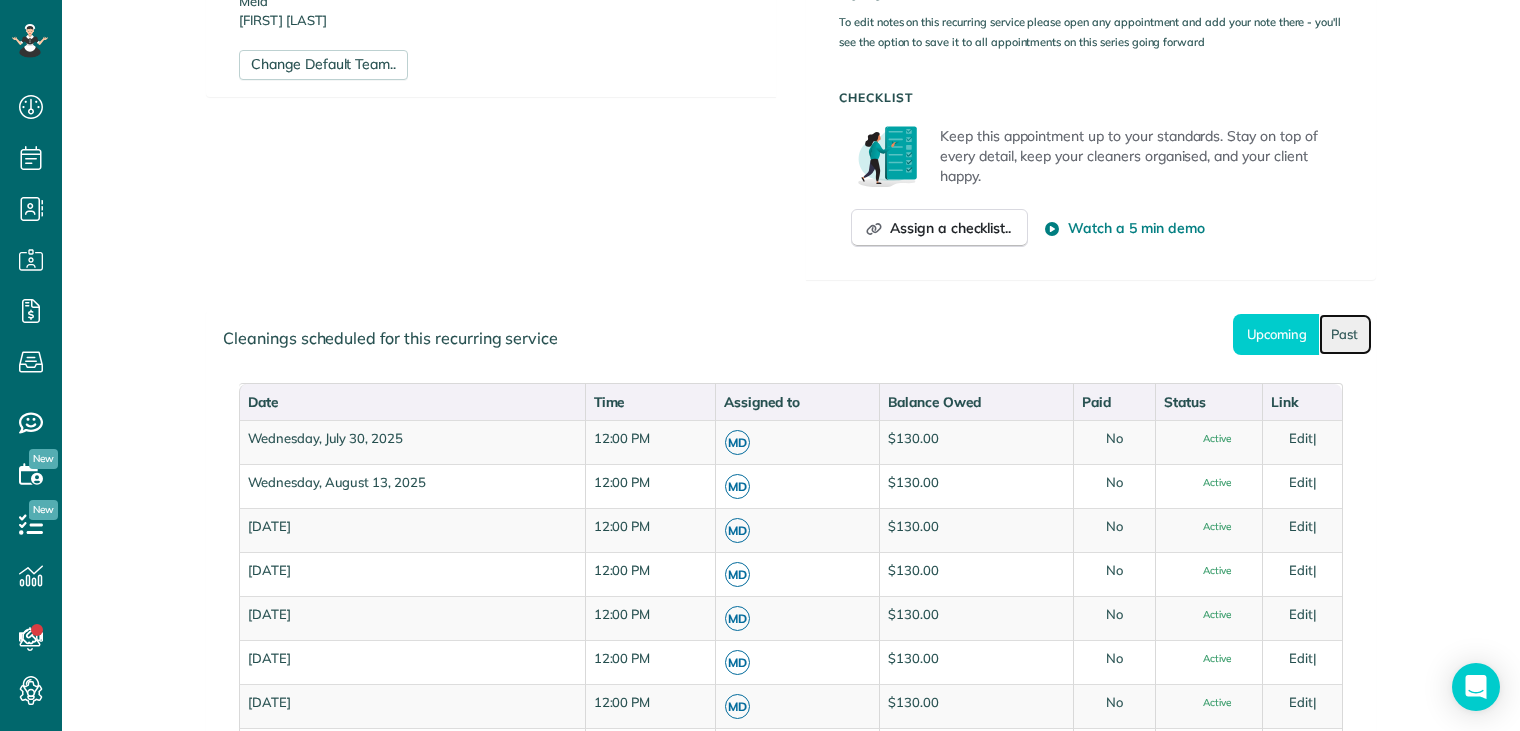click on "Past" at bounding box center [1345, 334] 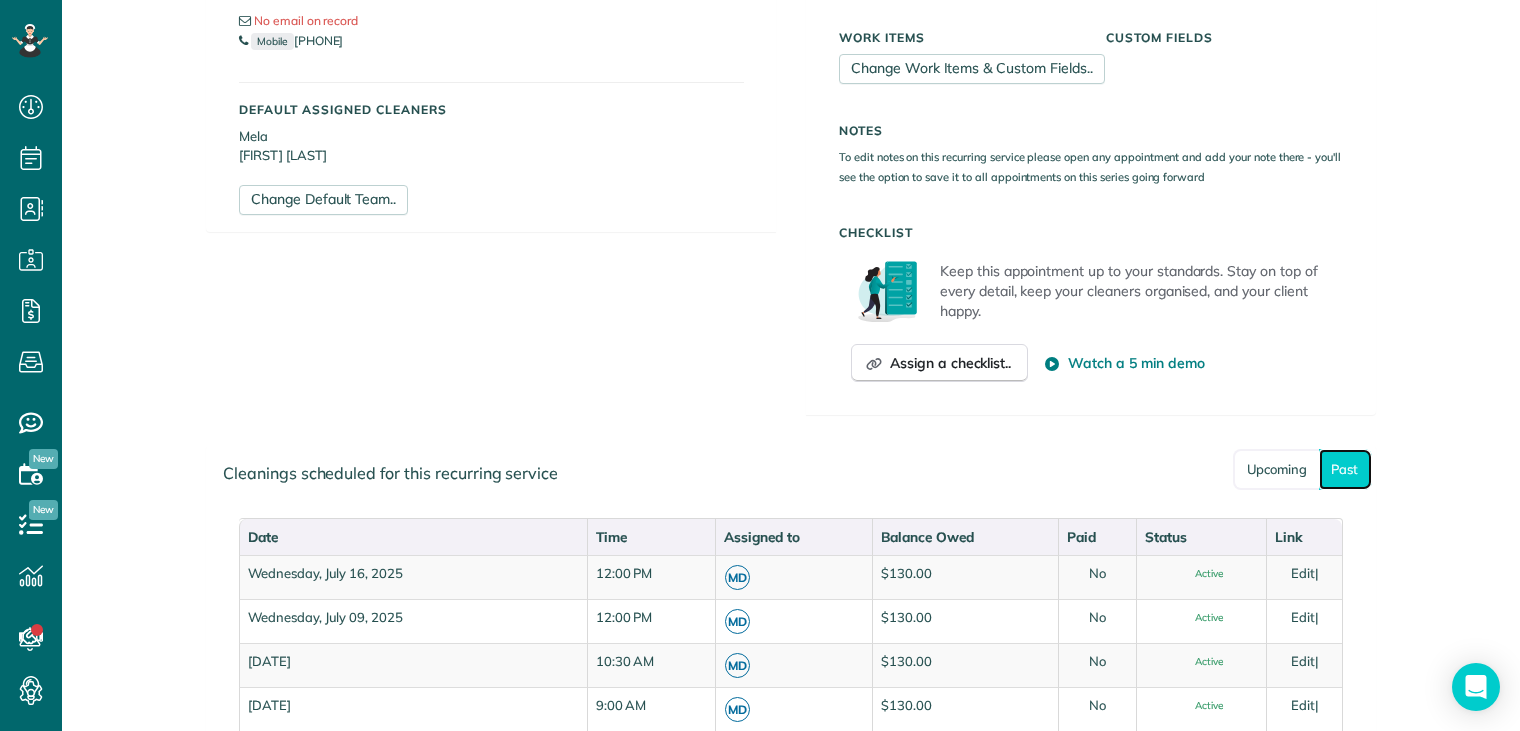 scroll, scrollTop: 800, scrollLeft: 0, axis: vertical 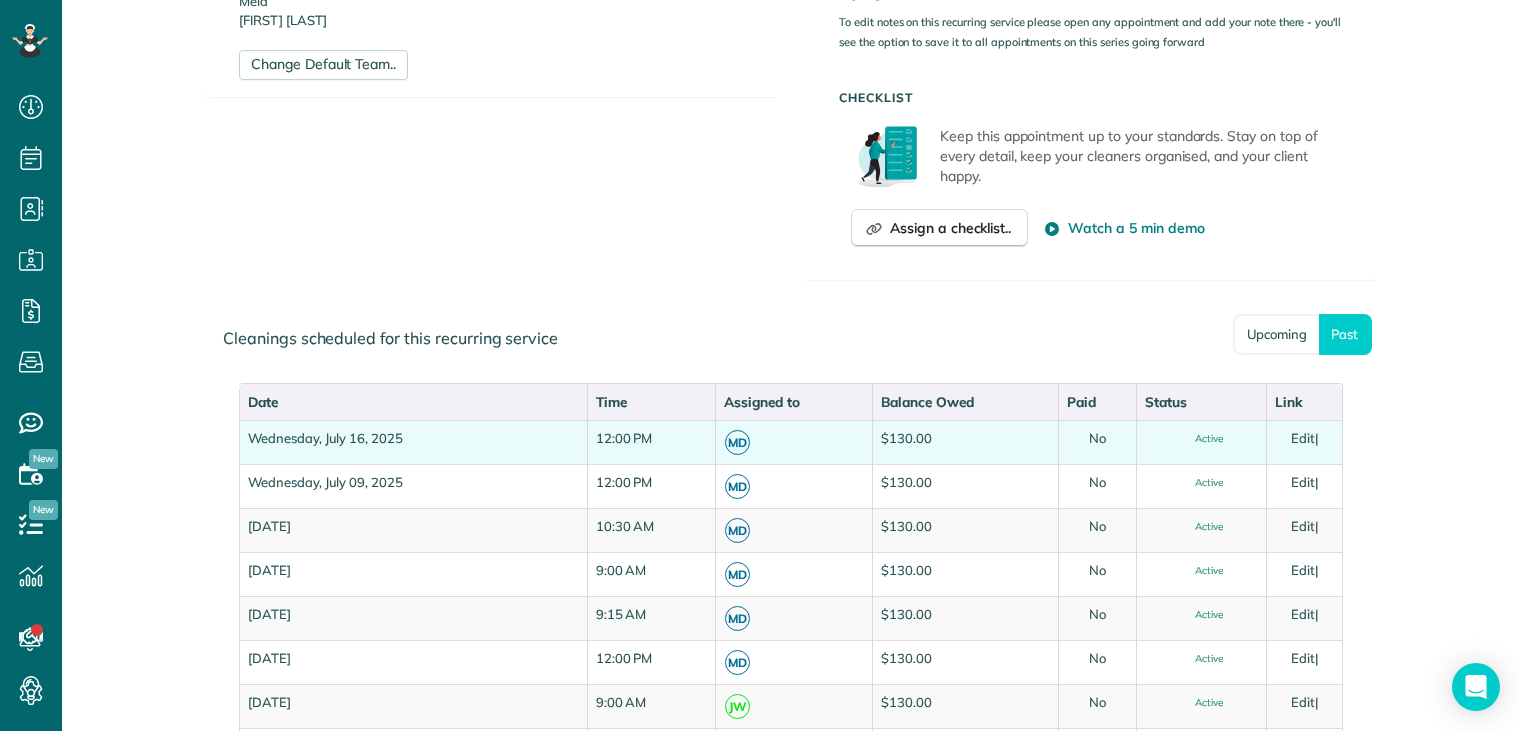 click on "Wednesday, July 16, 2025" at bounding box center (413, 442) 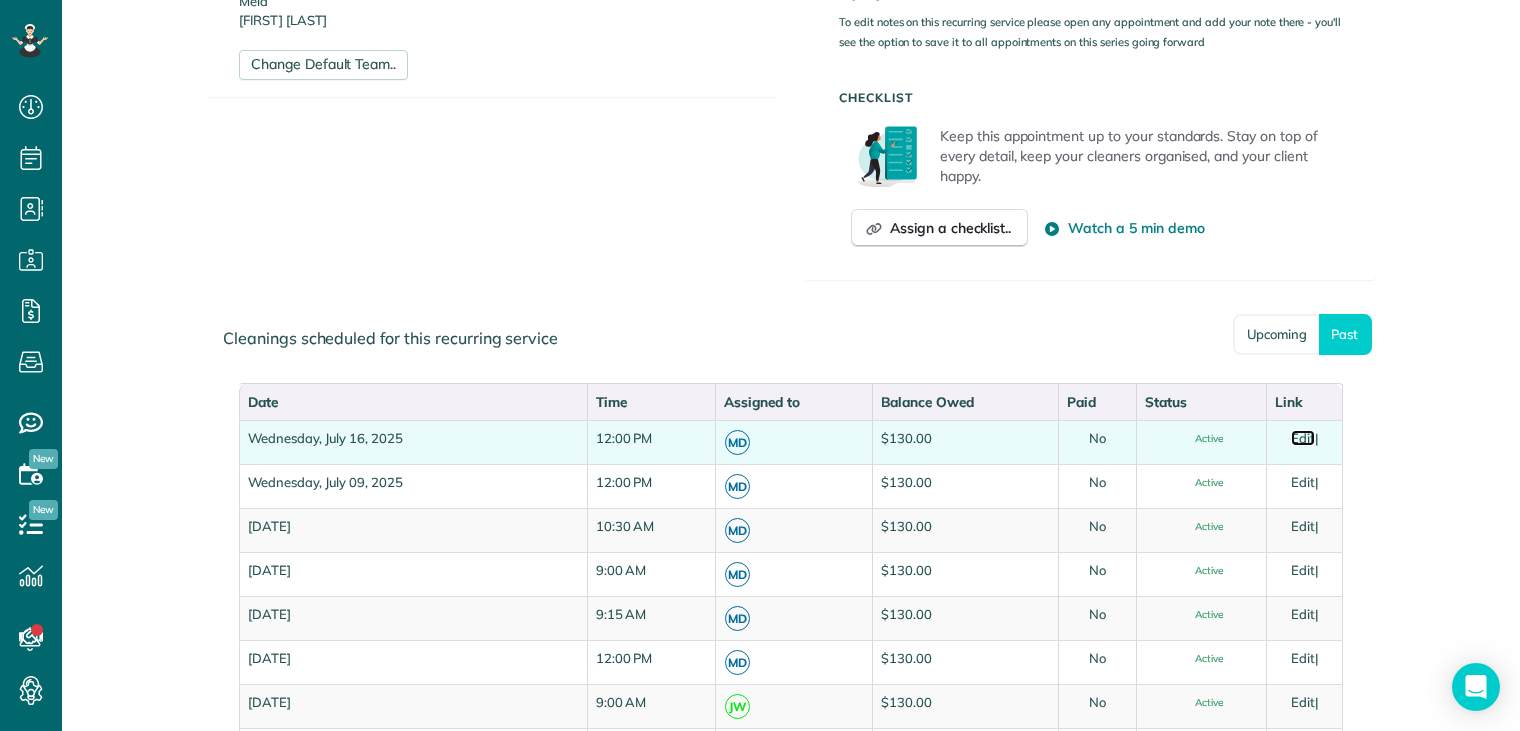 click on "Edit" at bounding box center [1303, 438] 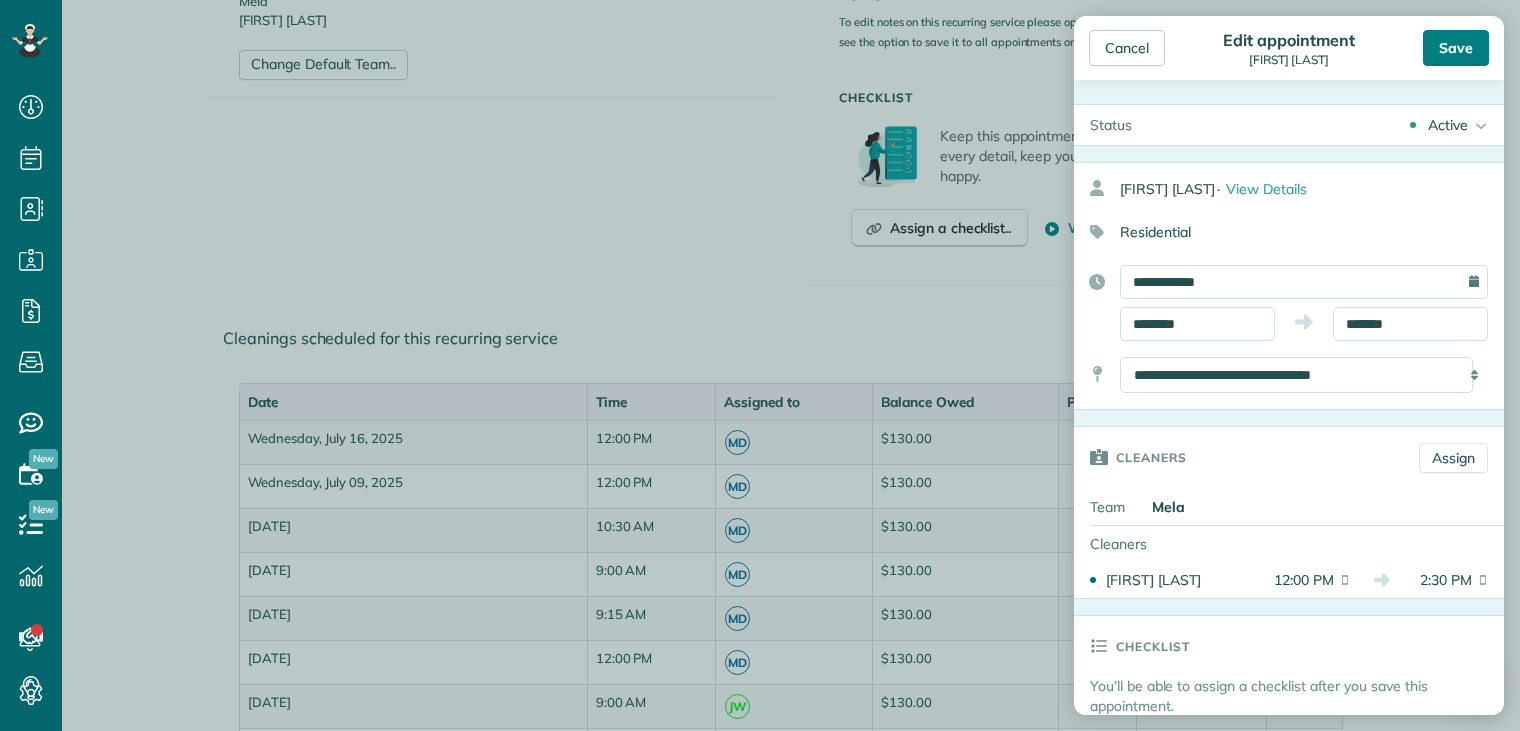 click on "Save" at bounding box center [1456, 48] 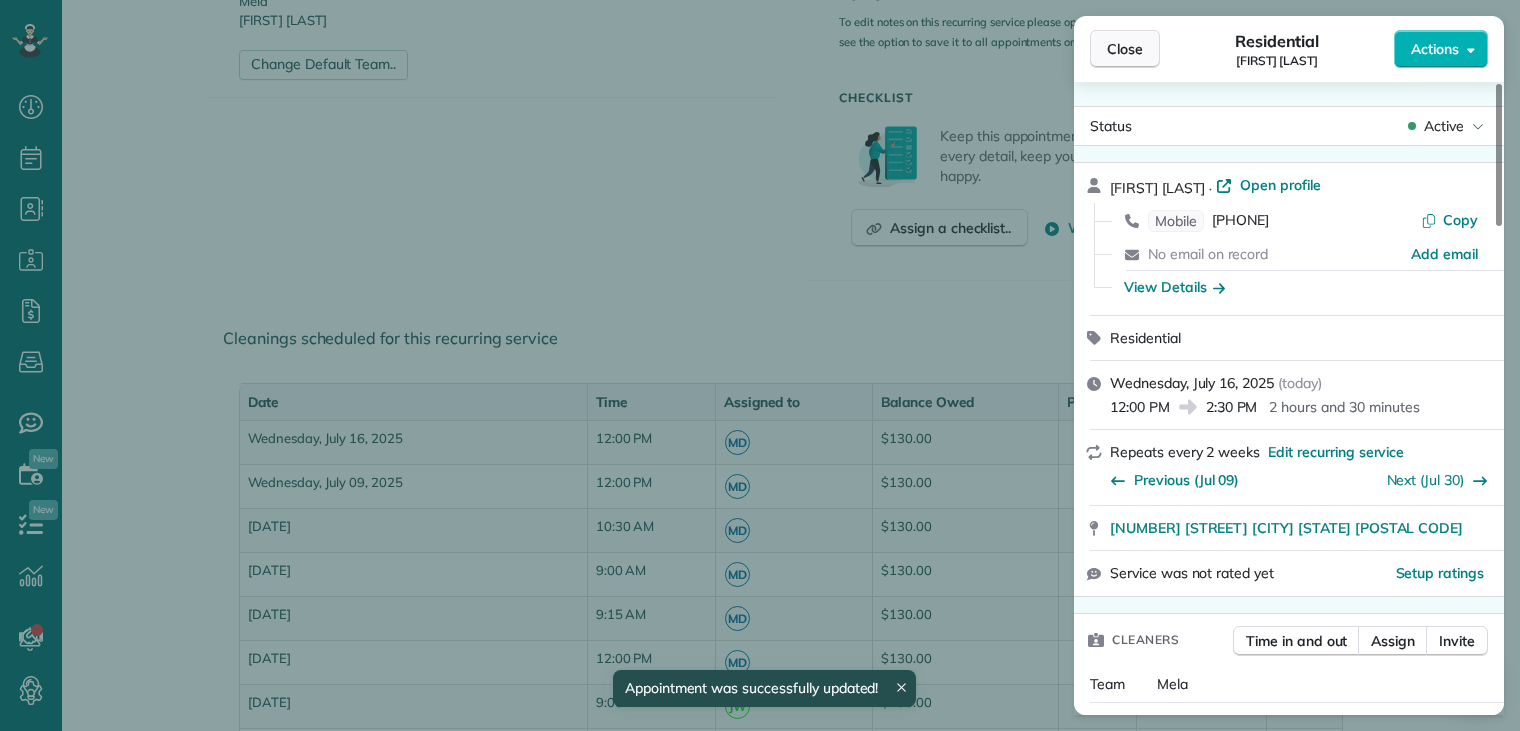 click on "Close" at bounding box center [1125, 49] 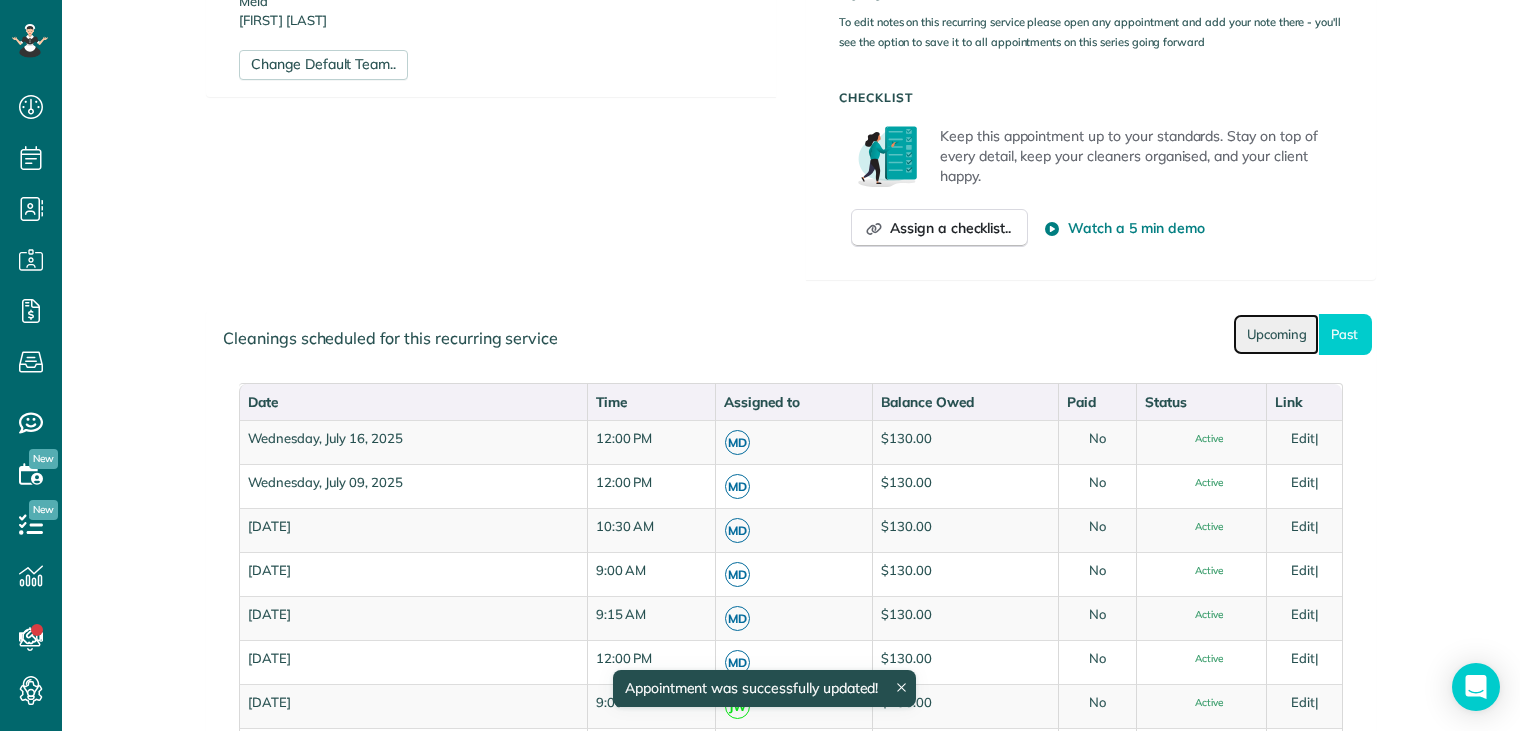 click on "Upcoming" at bounding box center (1276, 334) 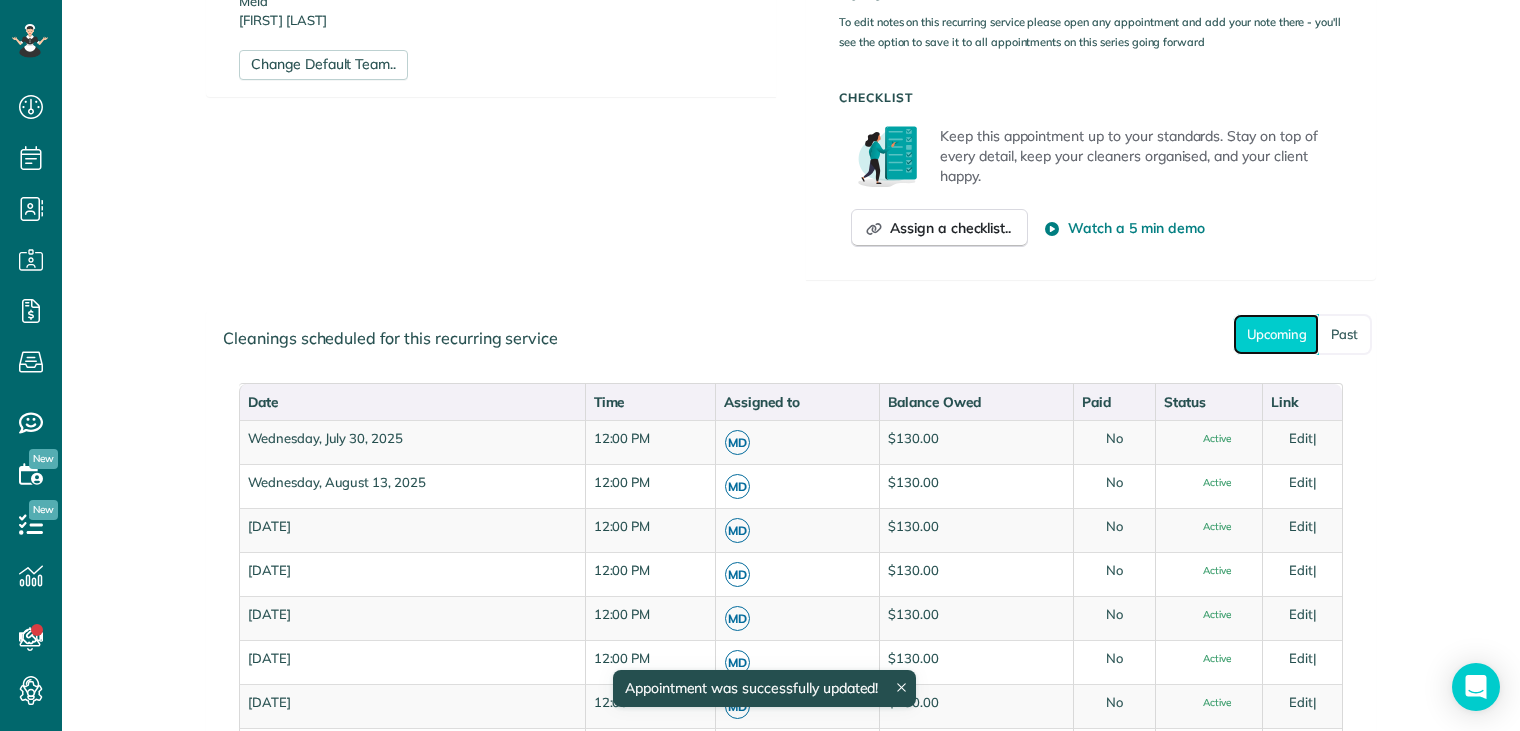 click on "Upcoming" at bounding box center (1276, 334) 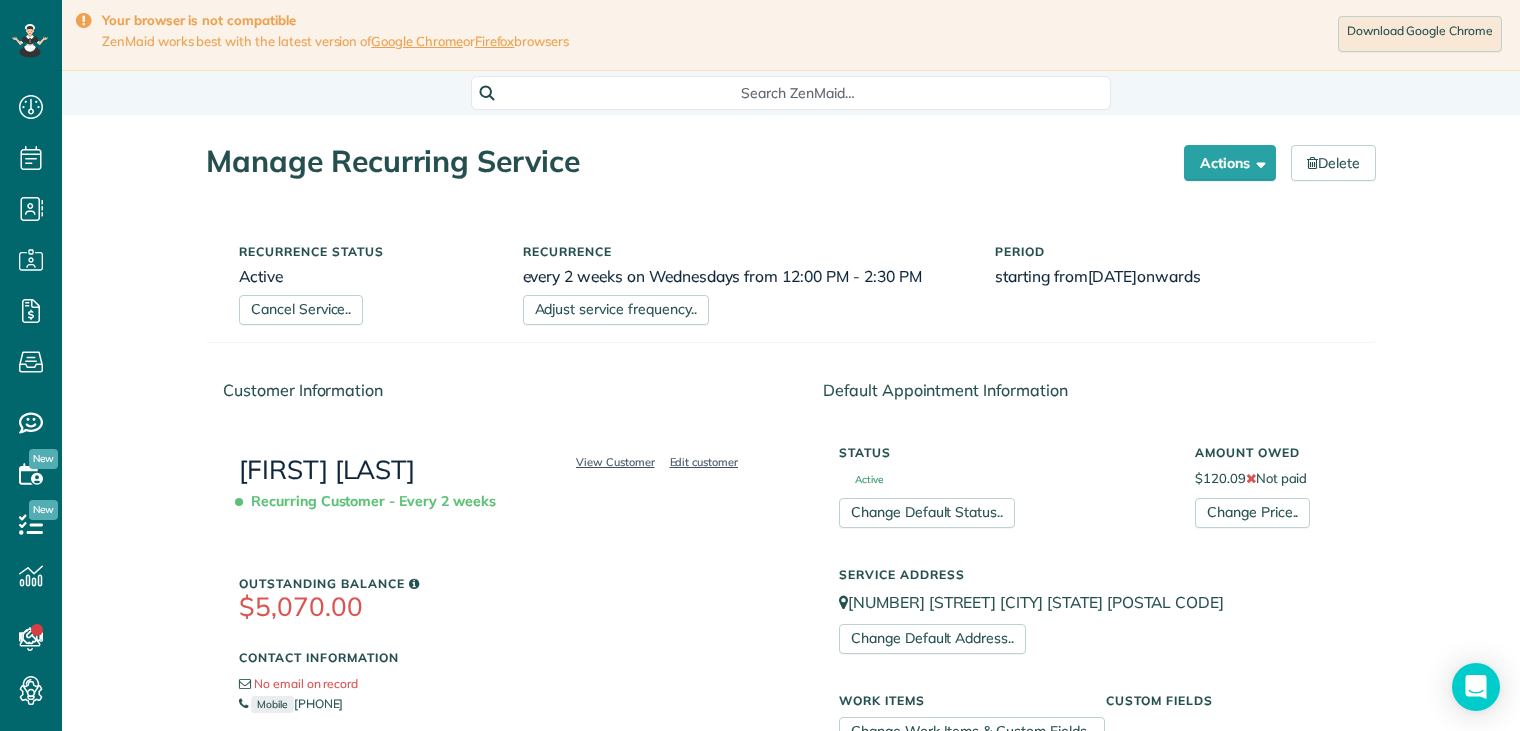 scroll, scrollTop: 0, scrollLeft: 0, axis: both 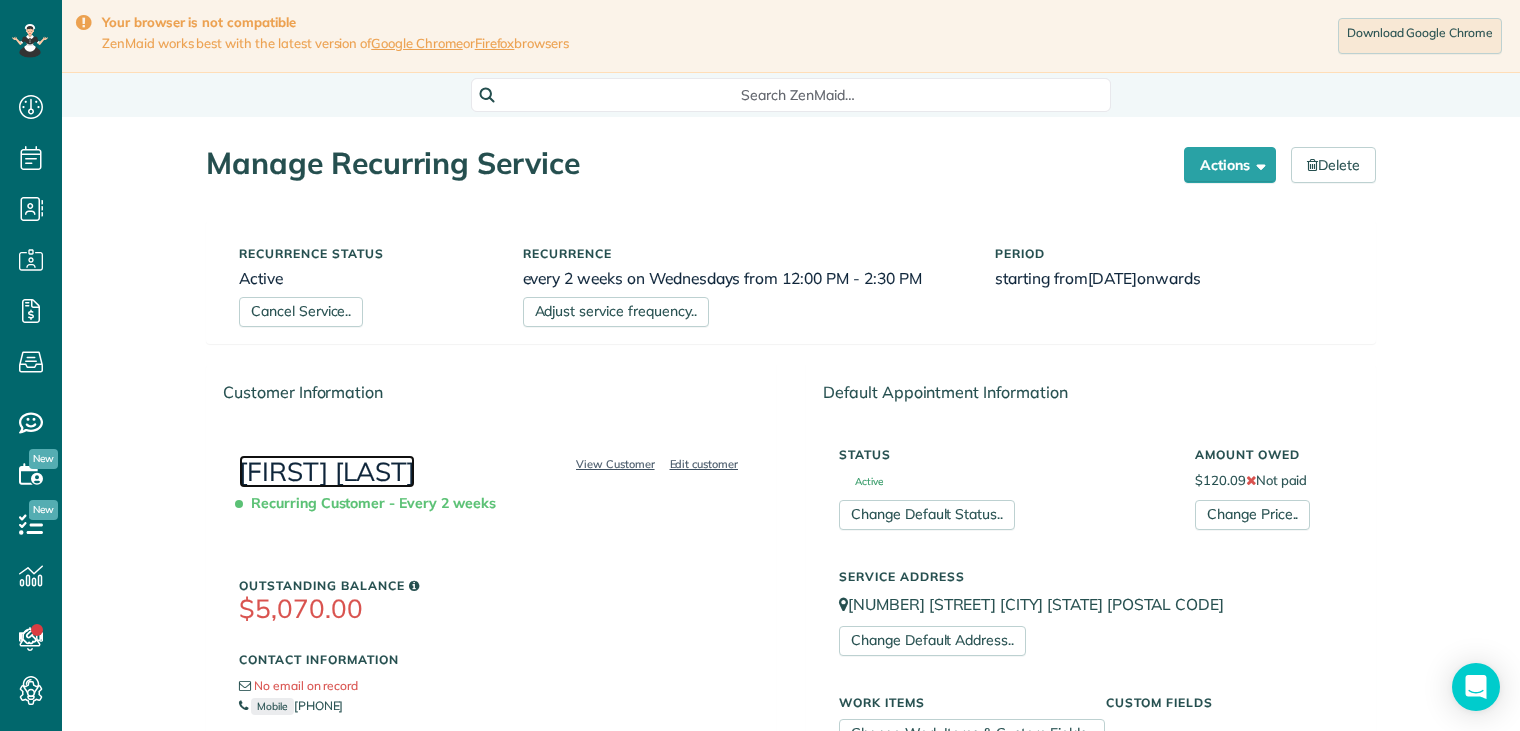 click on "[FIRST] [LAST]" at bounding box center [327, 471] 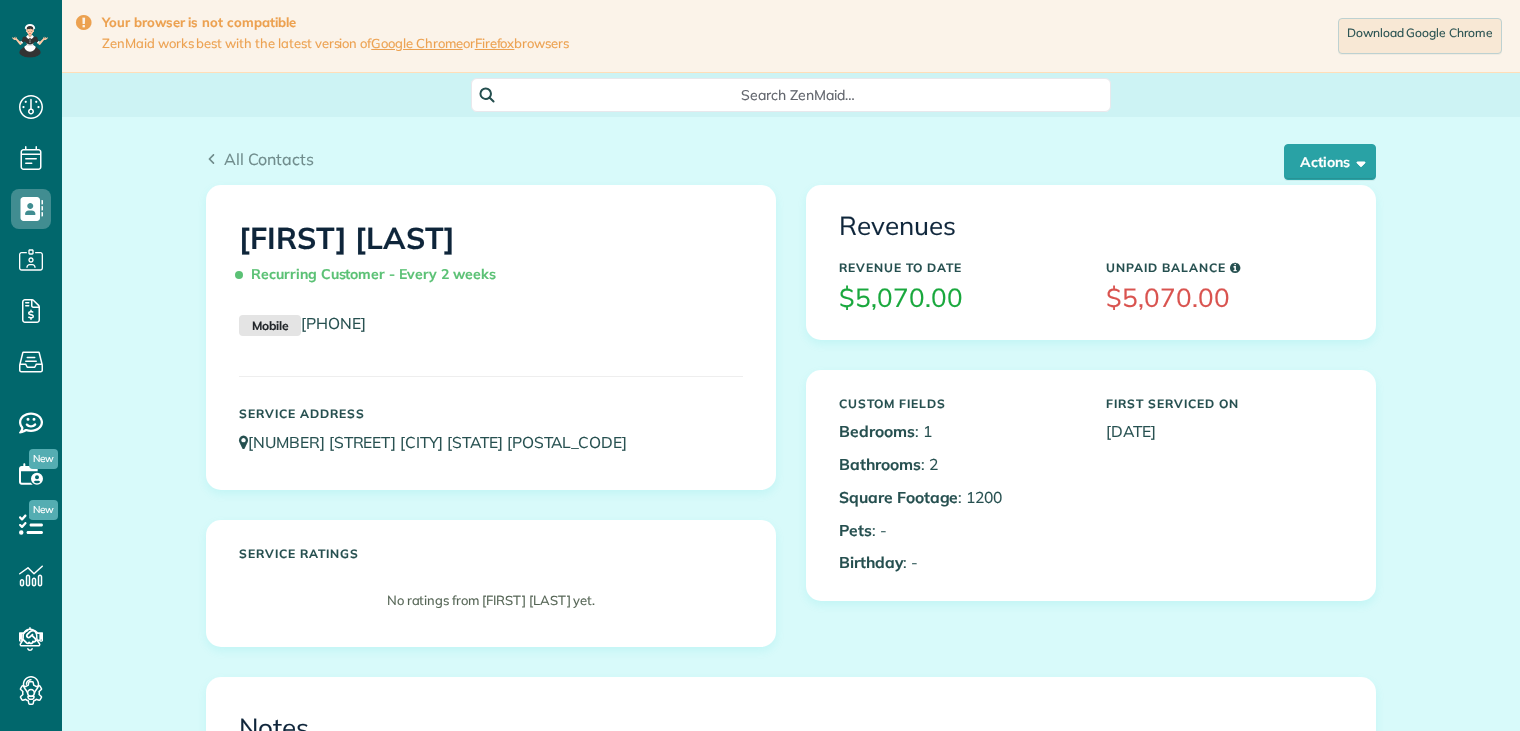 scroll, scrollTop: 0, scrollLeft: 0, axis: both 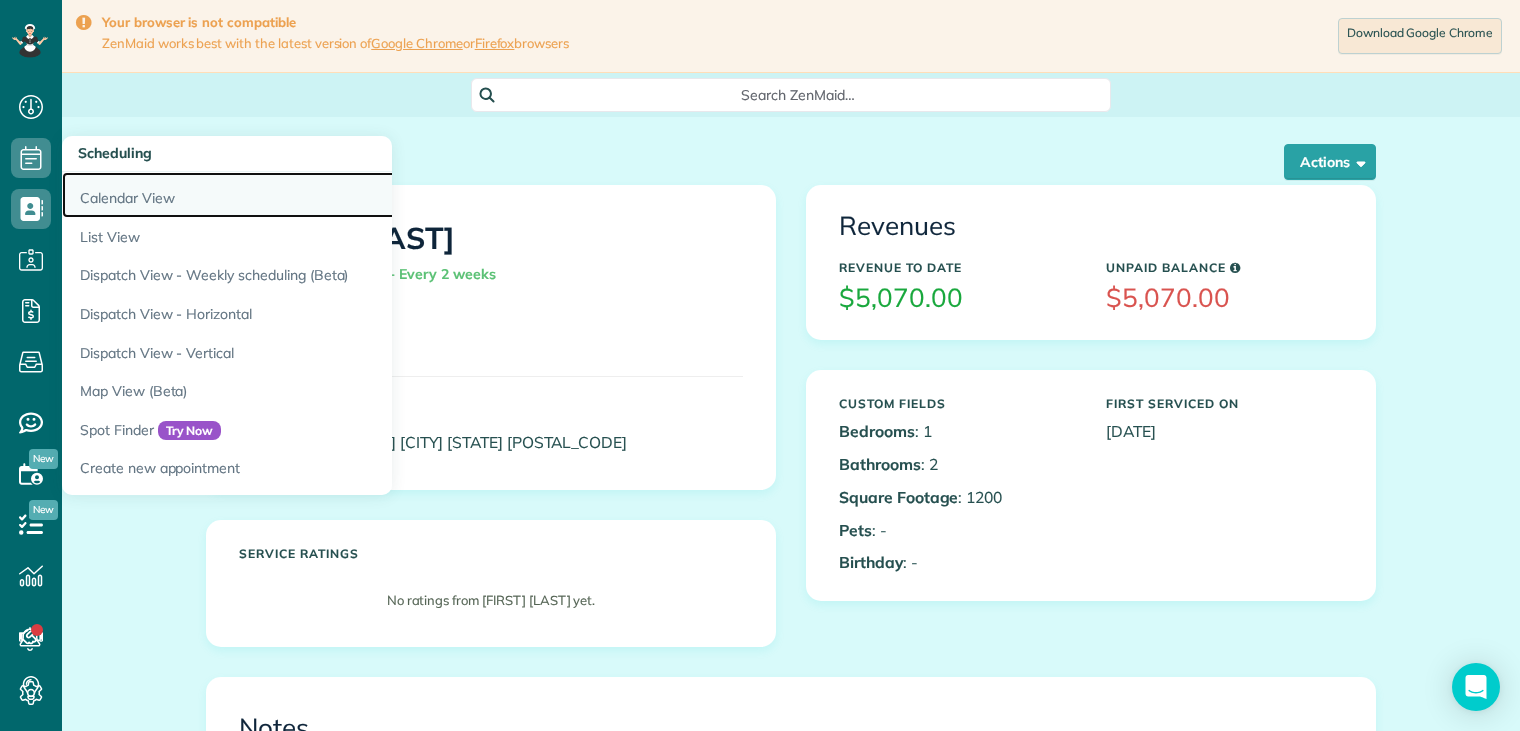 click on "Calendar View" at bounding box center (312, 195) 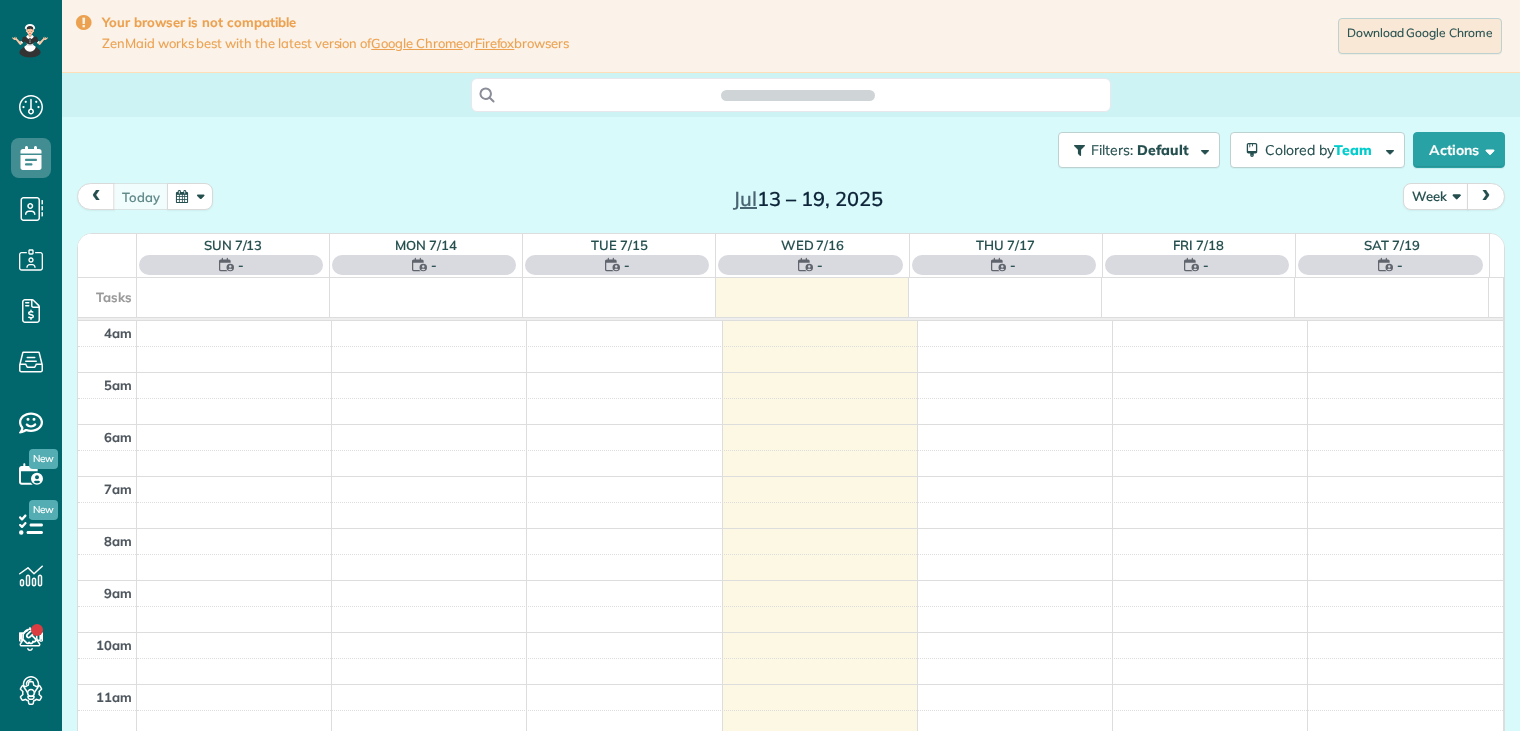 scroll, scrollTop: 0, scrollLeft: 0, axis: both 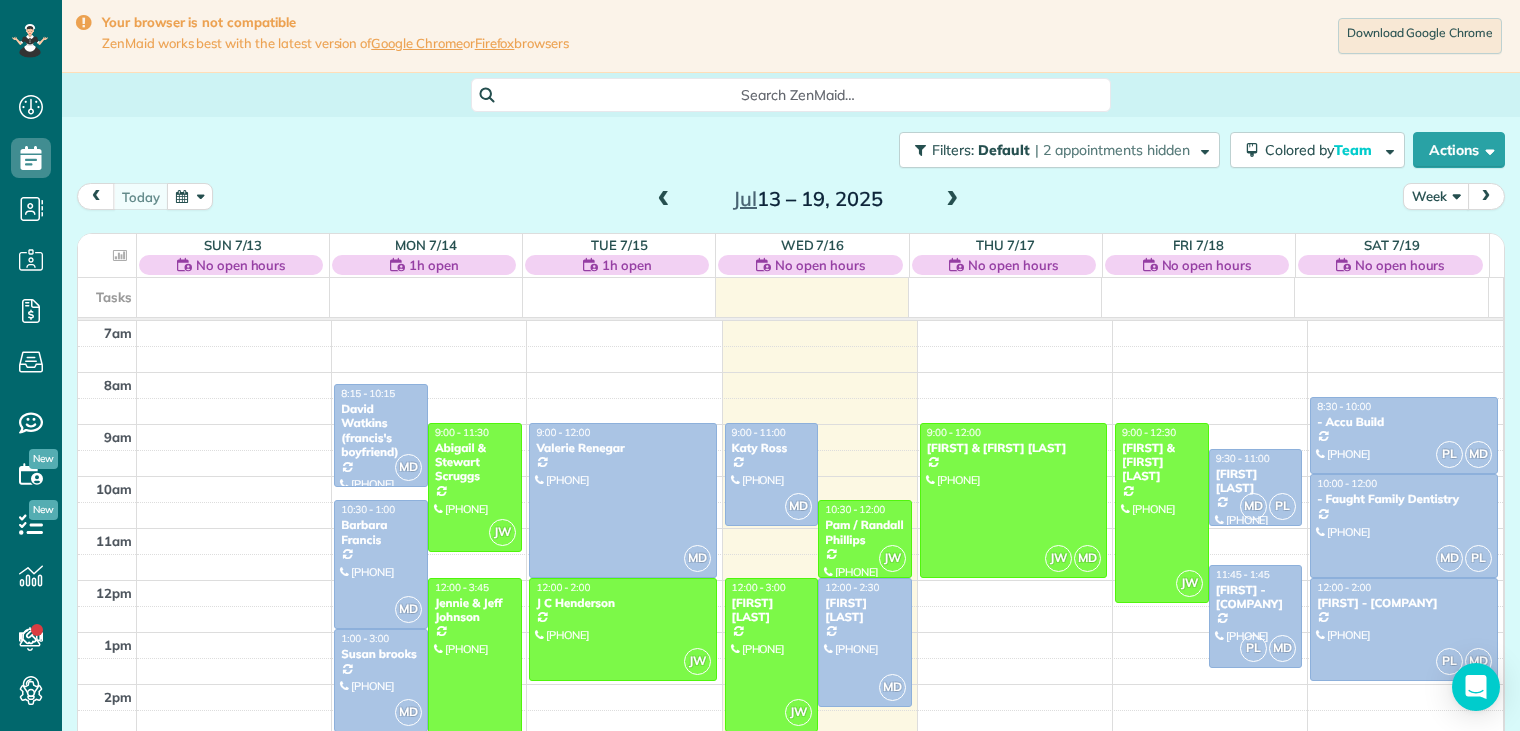 click on "Week" at bounding box center (1436, 196) 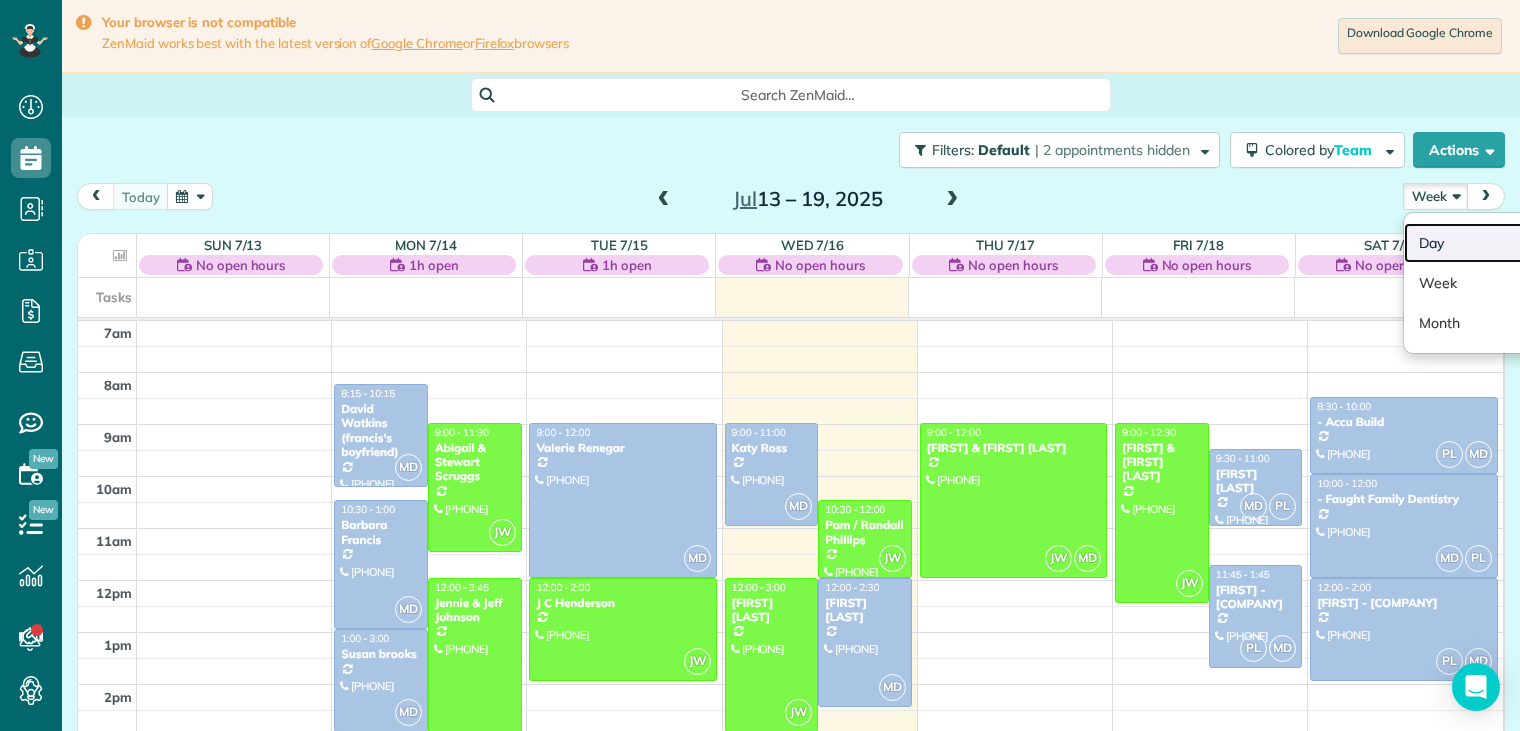 click on "Day" at bounding box center (1483, 243) 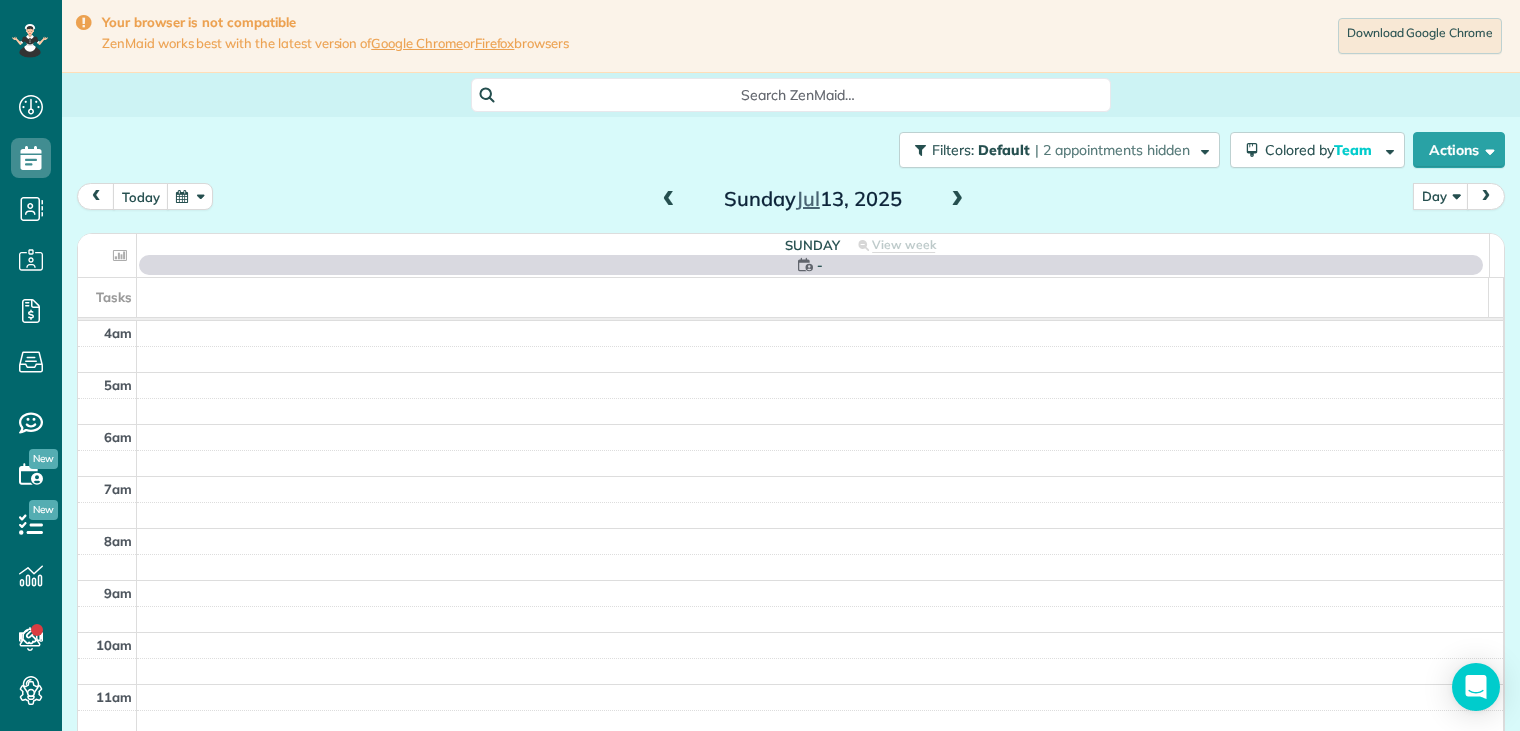 scroll, scrollTop: 156, scrollLeft: 0, axis: vertical 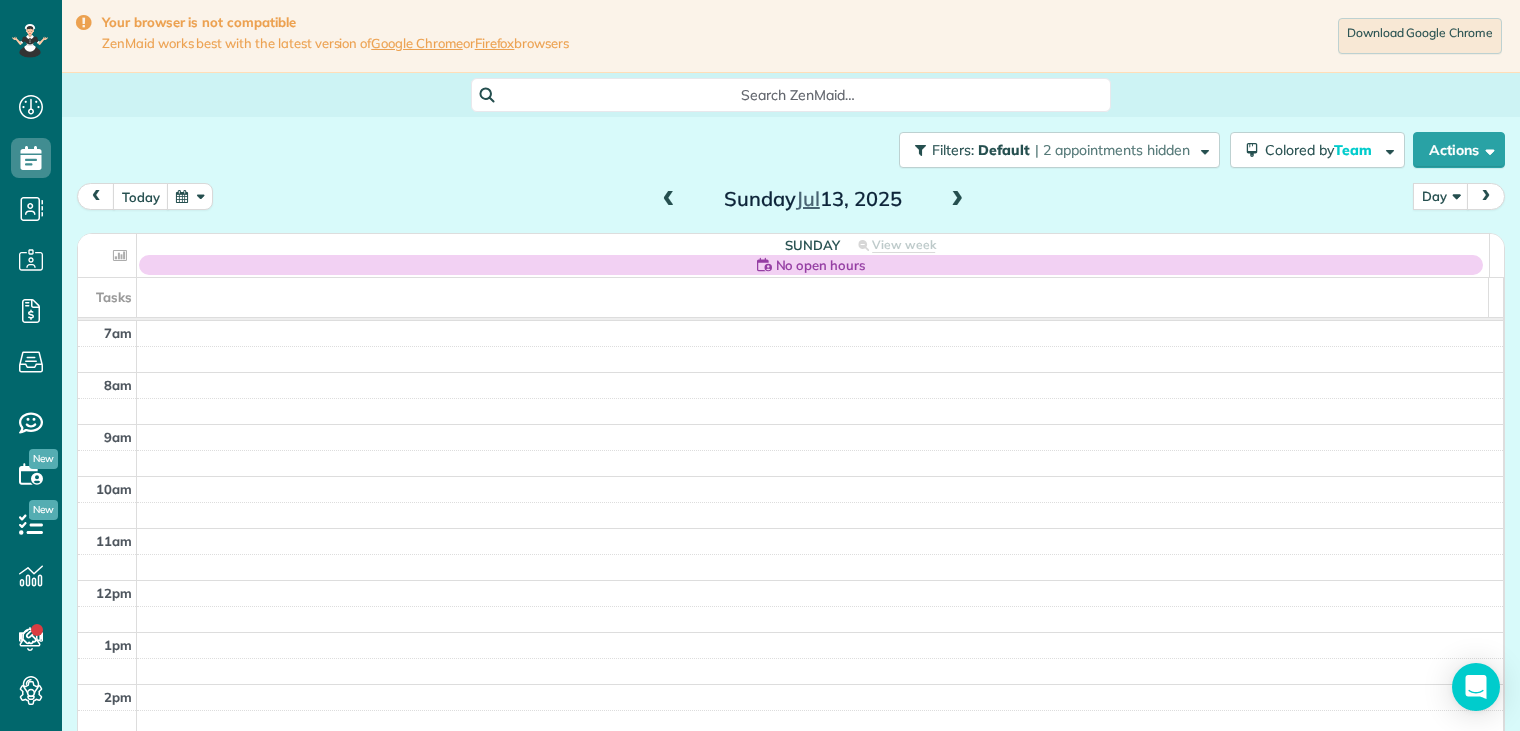 click at bounding box center (669, 200) 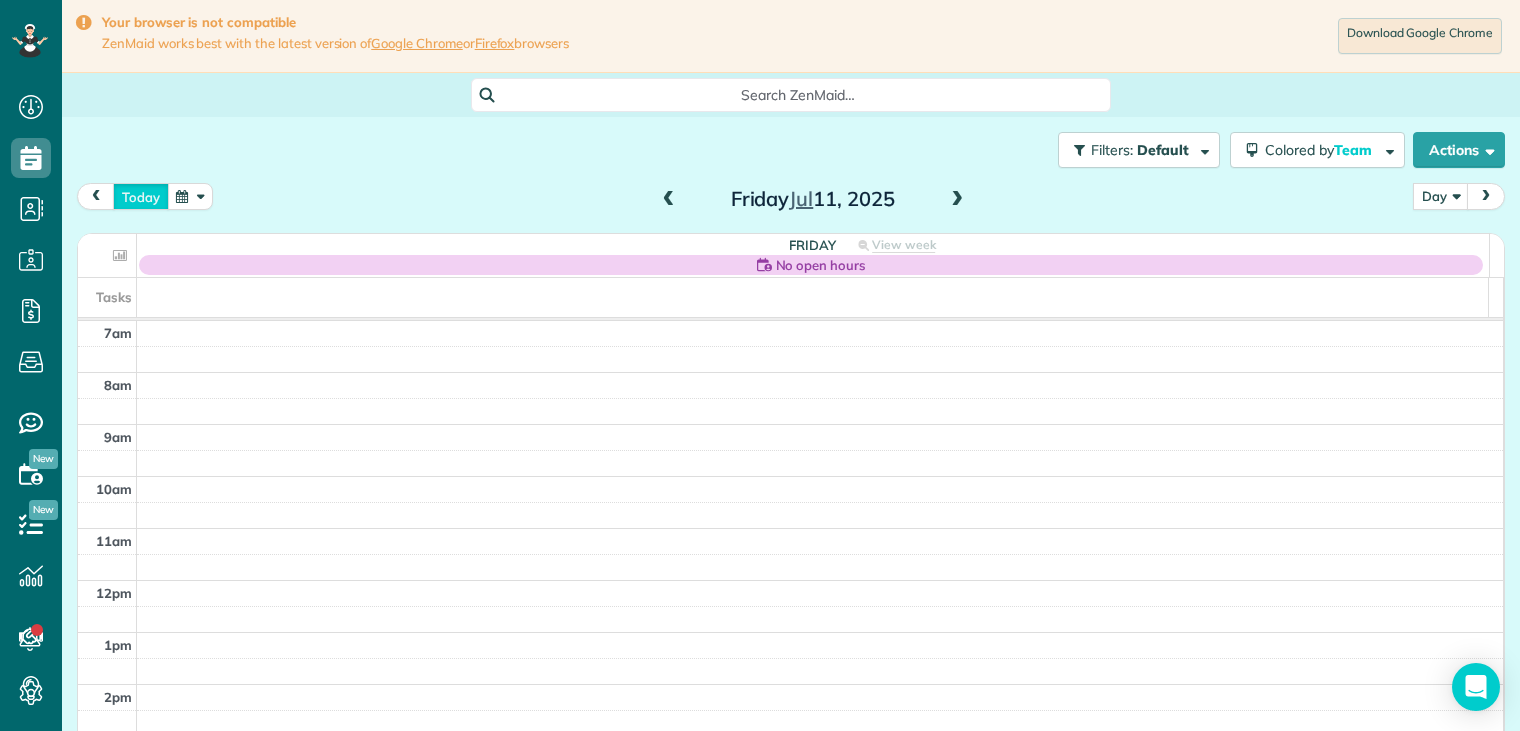 click on "today" at bounding box center (141, 196) 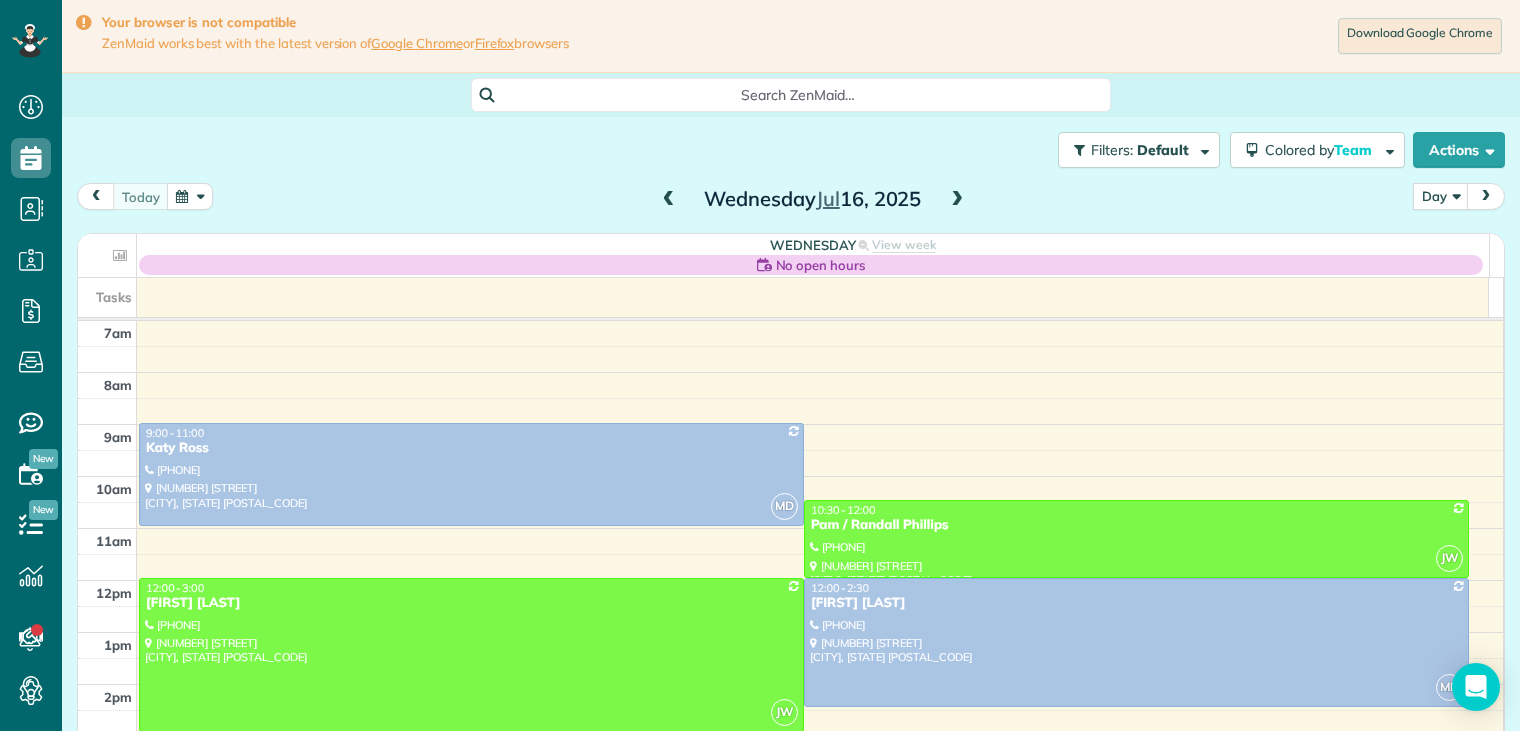 click at bounding box center [957, 200] 